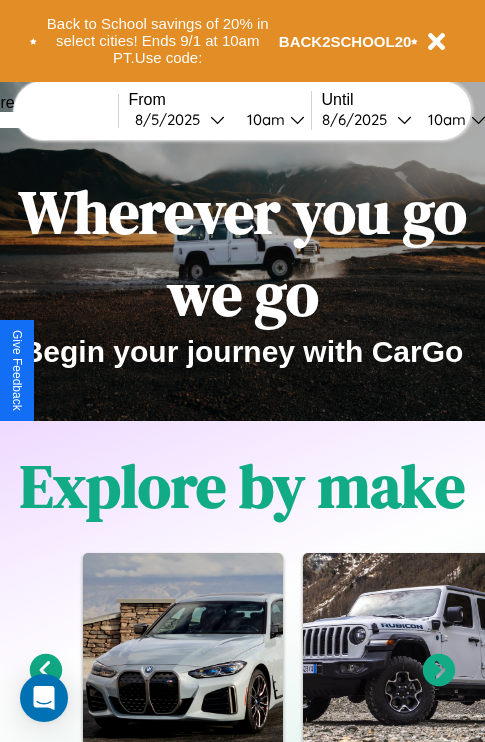scroll, scrollTop: 308, scrollLeft: 0, axis: vertical 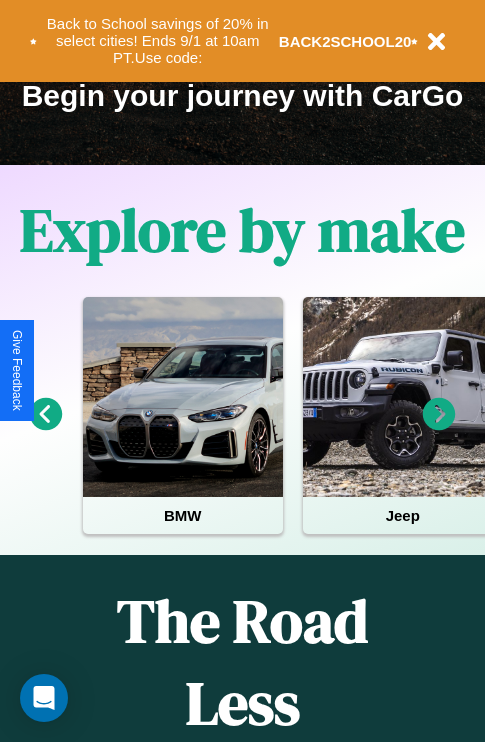 click 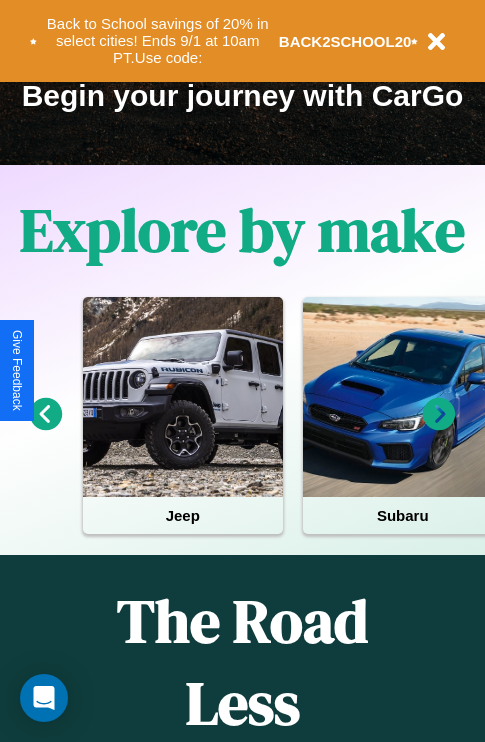 click 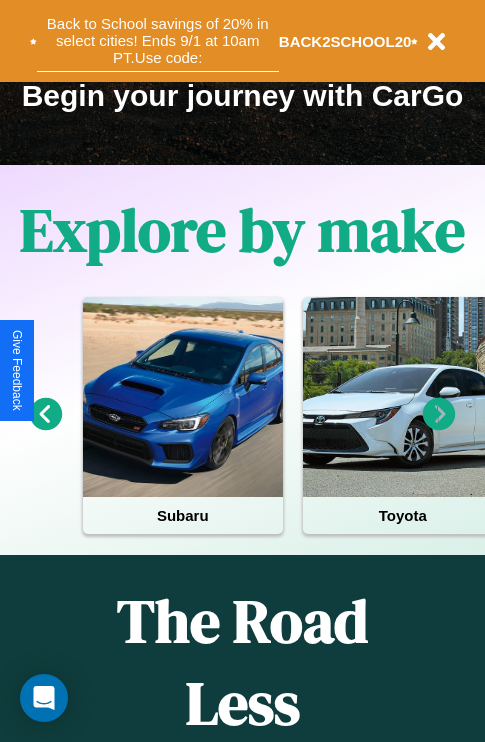 click on "Back to School savings of 20% in select cities! Ends 9/1 at 10am PT.  Use code:" at bounding box center [158, 41] 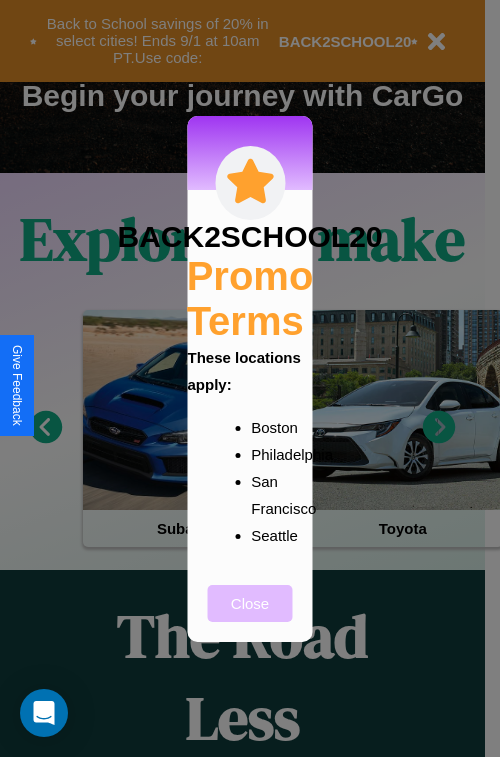 click on "Close" at bounding box center (250, 603) 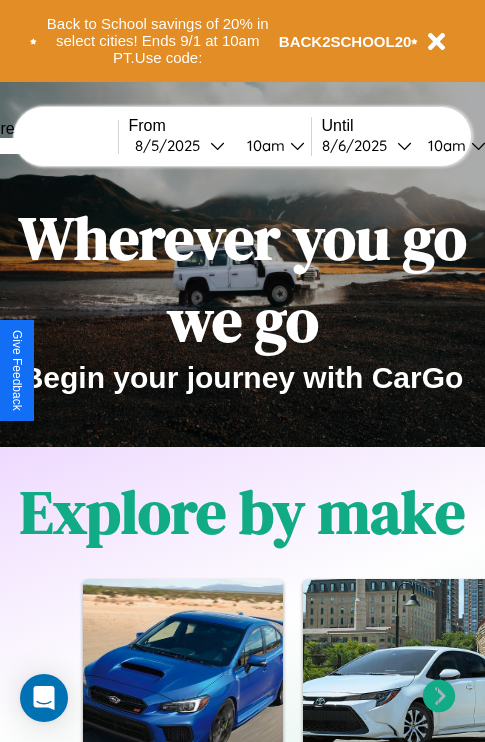 scroll, scrollTop: 0, scrollLeft: 0, axis: both 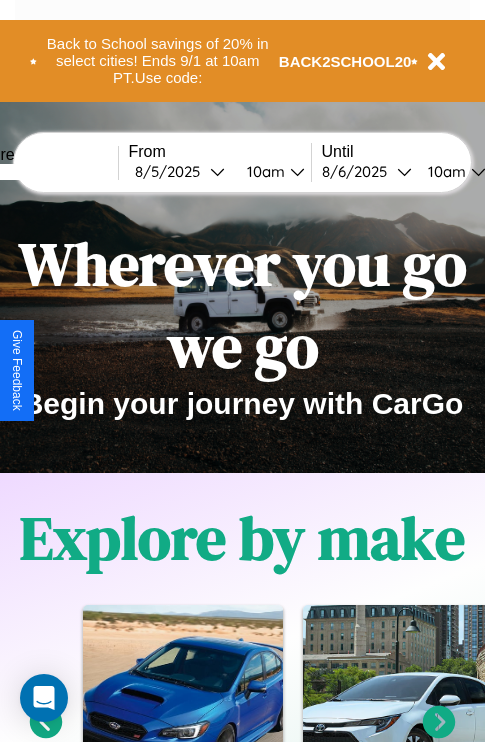 click at bounding box center [43, 172] 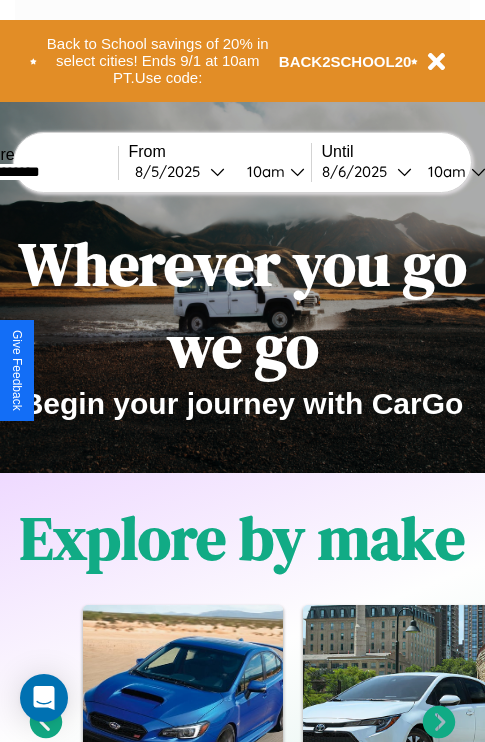 type on "**********" 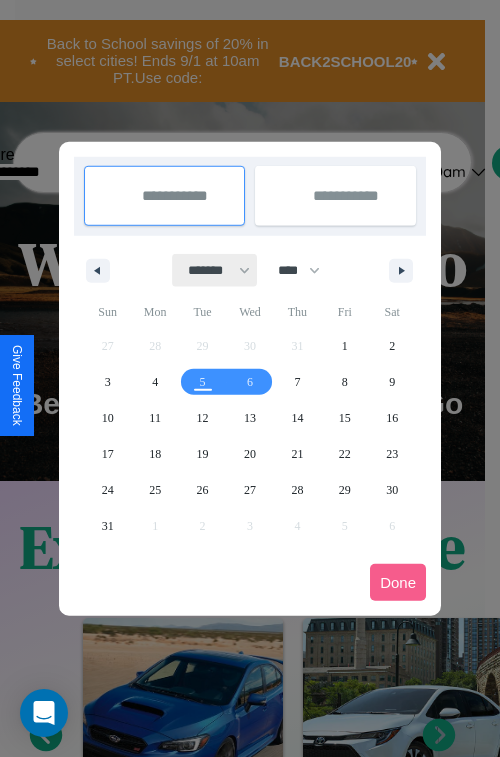 click on "******* ******** ***** ***** *** **** **** ****** ********* ******* ******** ********" at bounding box center (215, 270) 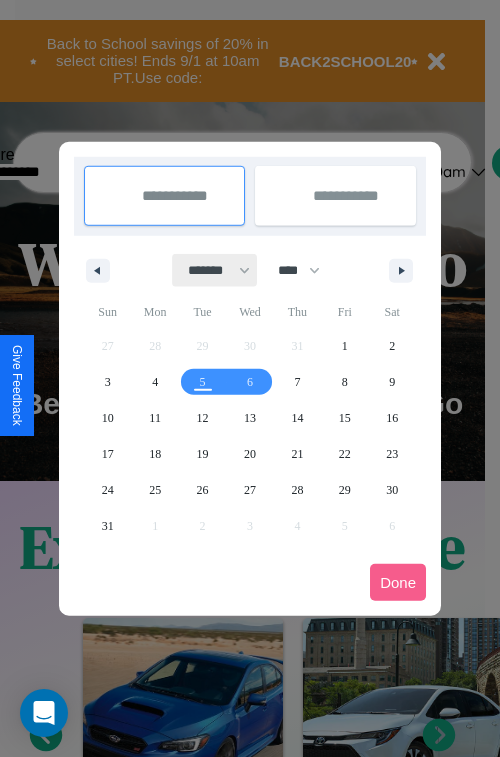 select on "*" 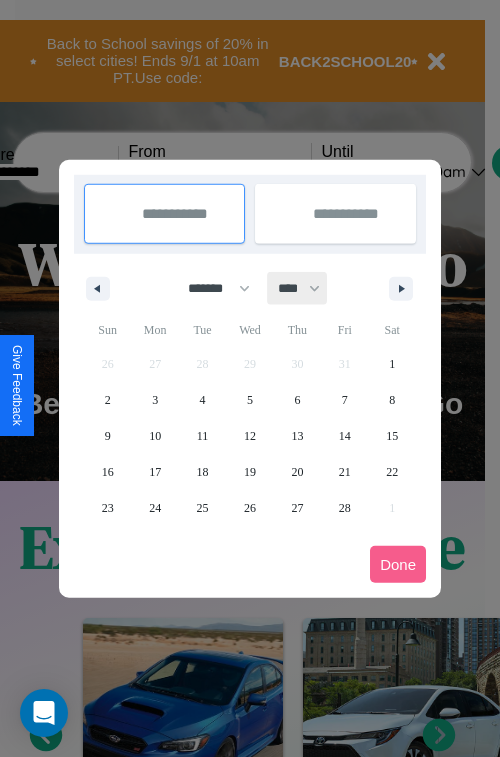 click on "**** **** **** **** **** **** **** **** **** **** **** **** **** **** **** **** **** **** **** **** **** **** **** **** **** **** **** **** **** **** **** **** **** **** **** **** **** **** **** **** **** **** **** **** **** **** **** **** **** **** **** **** **** **** **** **** **** **** **** **** **** **** **** **** **** **** **** **** **** **** **** **** **** **** **** **** **** **** **** **** **** **** **** **** **** **** **** **** **** **** **** **** **** **** **** **** **** **** **** **** **** **** **** **** **** **** **** **** **** **** **** **** **** **** **** **** **** **** **** **** ****" at bounding box center [298, 288] 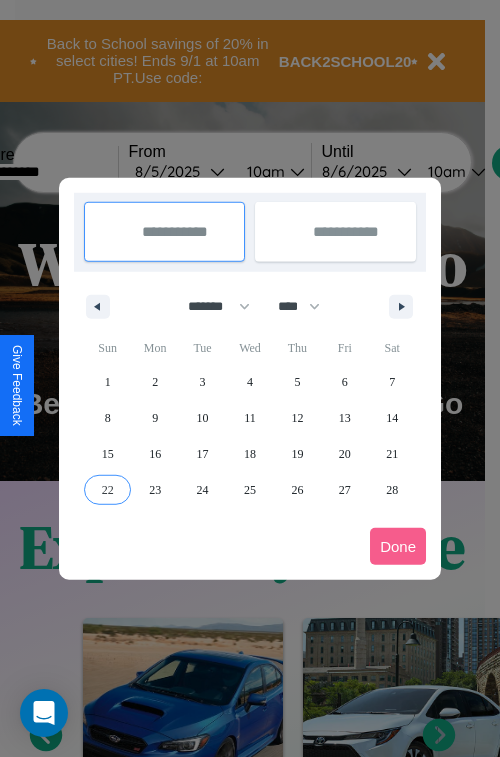 click on "22" at bounding box center [108, 490] 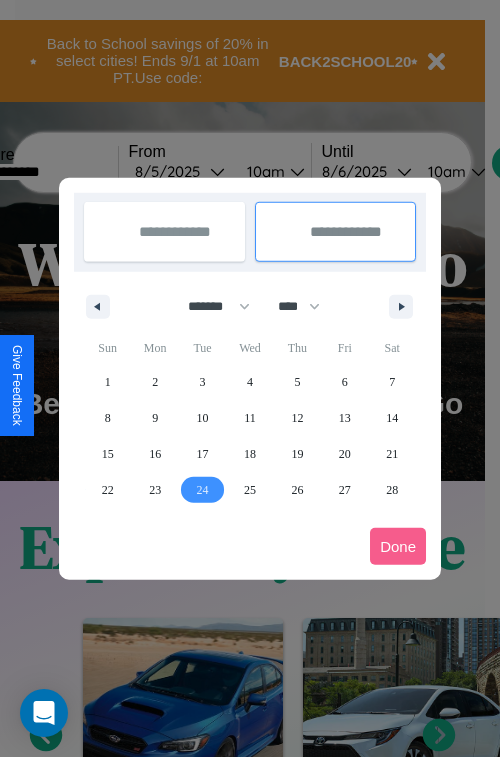 click on "24" at bounding box center (203, 490) 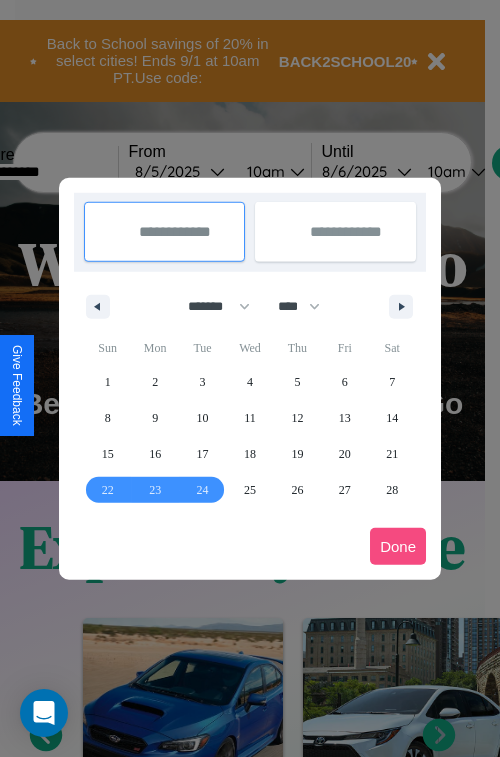click on "Done" at bounding box center (398, 546) 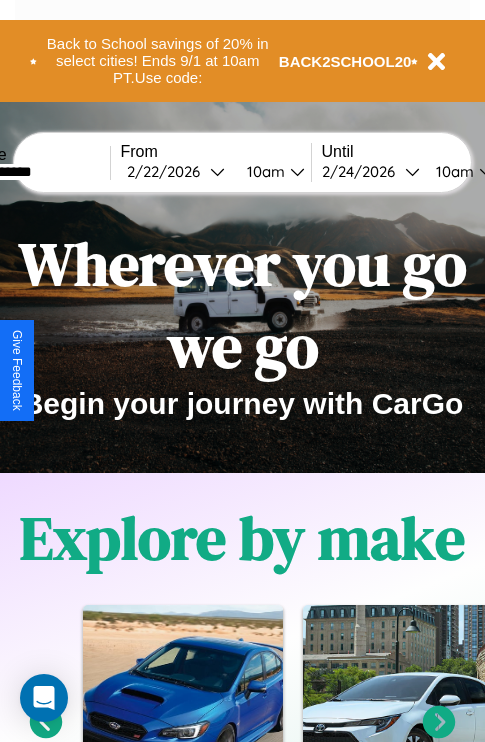 click on "10am" at bounding box center [263, 171] 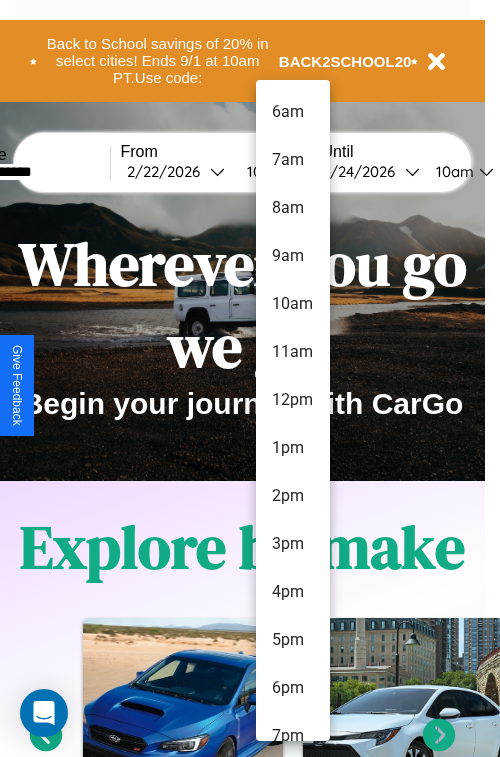 click on "10am" at bounding box center [293, 304] 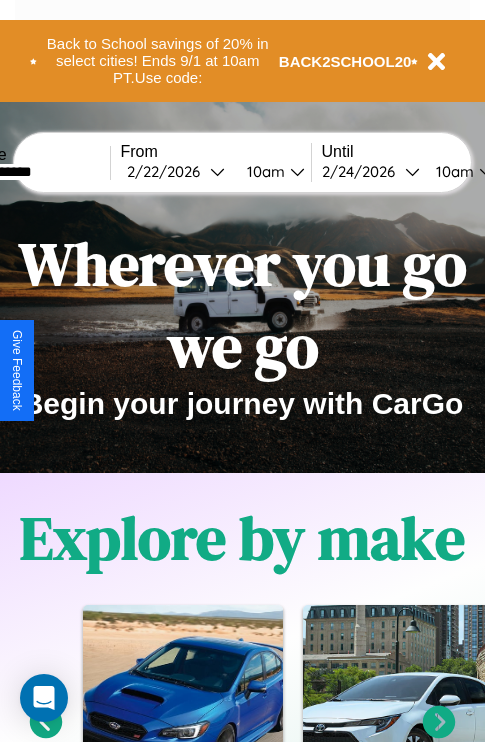 click on "10am" at bounding box center [452, 171] 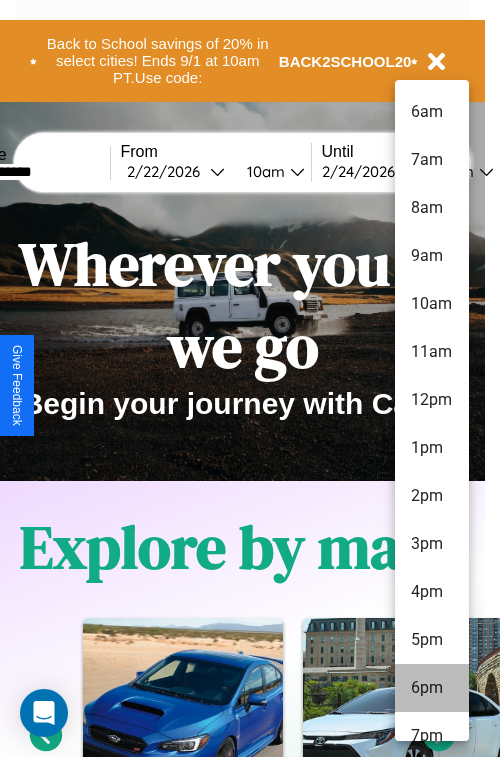 click on "6pm" at bounding box center (432, 688) 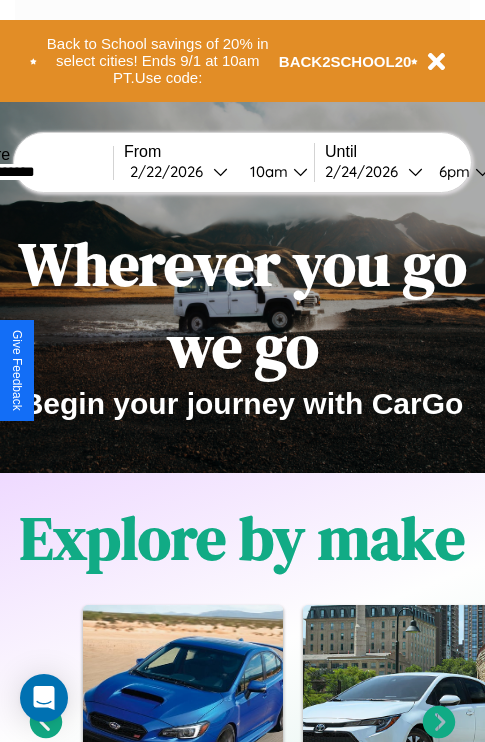 scroll, scrollTop: 0, scrollLeft: 73, axis: horizontal 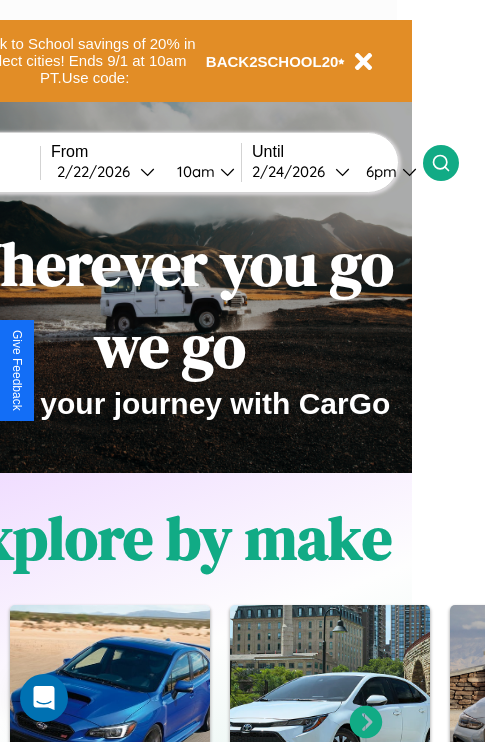 click 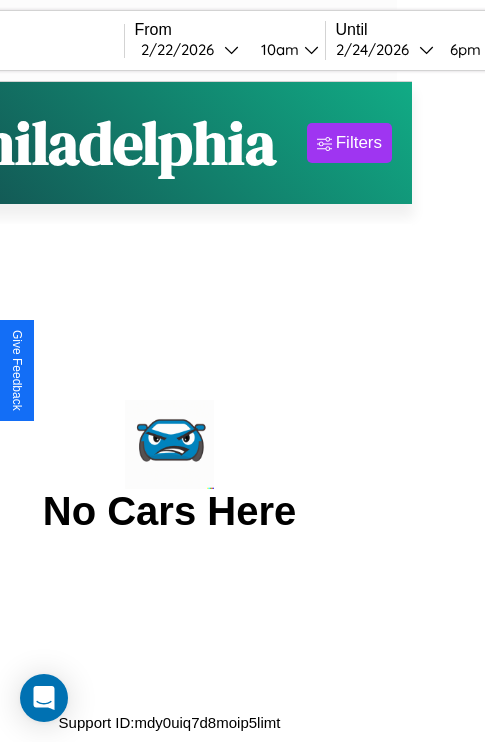 scroll, scrollTop: 0, scrollLeft: 0, axis: both 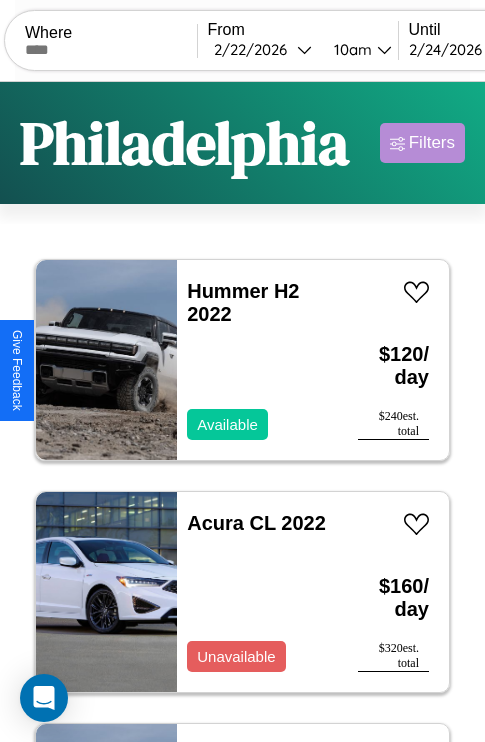 click on "Filters" at bounding box center [432, 143] 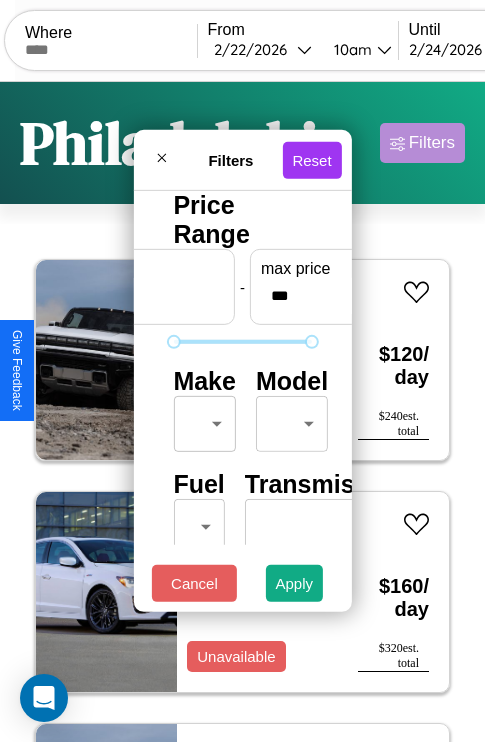 scroll, scrollTop: 162, scrollLeft: 63, axis: both 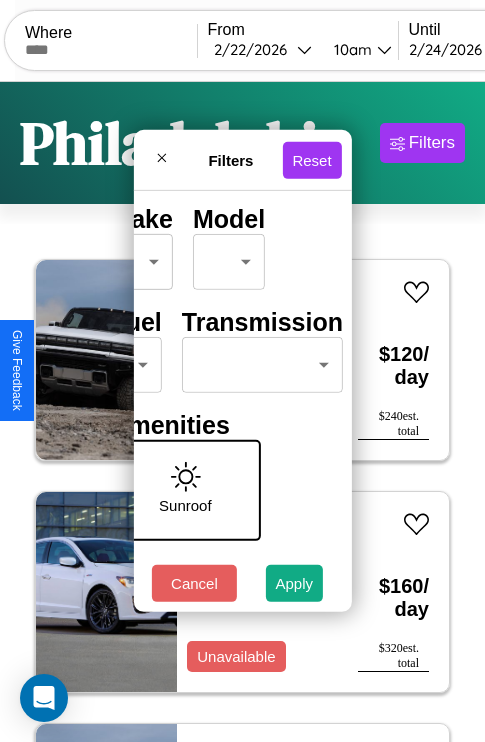 click on "CarGo Where From [DATE] [TIME] Until [DATE] [TIME] Become a Host Login Sign Up [CITY] Filters 37  cars in this area These cars can be picked up in this city. Hummer   H2   2022 Available $ 120  / day $ 240  est. total Acura   CL   2022 Unavailable $ 160  / day $ 320  est. total Hummer   H1   2020 Available $ 170  / day $ 340  est. total Aston Martin   DBX   2016 Unavailable $ 170  / day $ 340  est. total GMC   Bus Chassis   2018 Unavailable $ 90  / day $ 180  est. total Mazda   MX-3   2023 Available $ 40  / day $ 80  est. total Volvo   WHL   2017 Unavailable $ 100  / day $ 200  est. total Subaru   XT   2018 Available $ 190  / day $ 380  est. total Ford   F-750   2017 Available $ 150  / day $ 300  est. total Toyota   Grand Highlander   2018 Available $ 200  / day $ 400  est. total Dodge   Charger   2016 Available $ 130  / day $ 260  est. total Audi   A8 L   2016 Available $ 40  / day $ 80  est. total Volkswagen   KOMBI   2017 Available $ 160  / day $ 320  est. total Volvo   VNL   2018 Available" at bounding box center (242, 412) 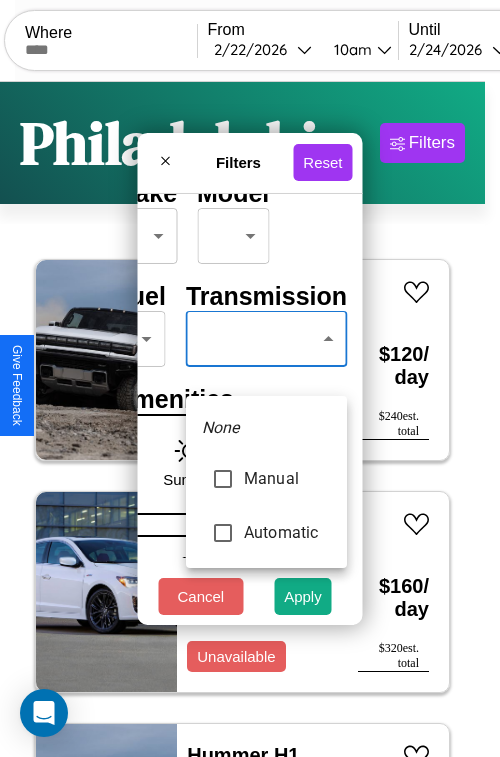 type on "******" 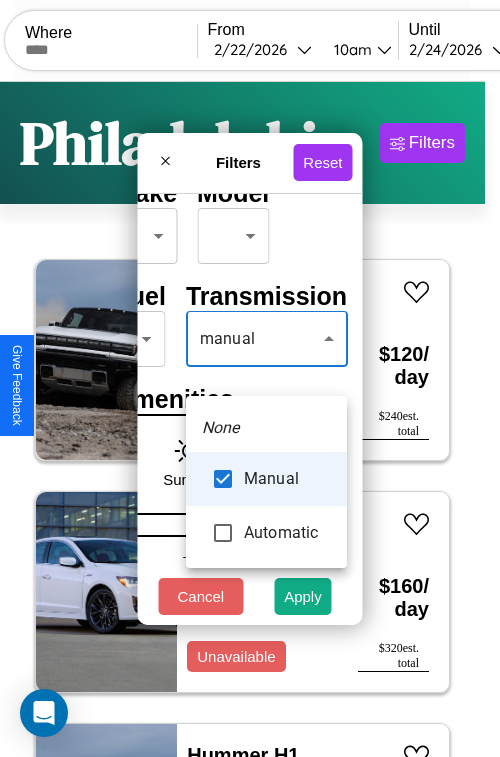 click at bounding box center [250, 378] 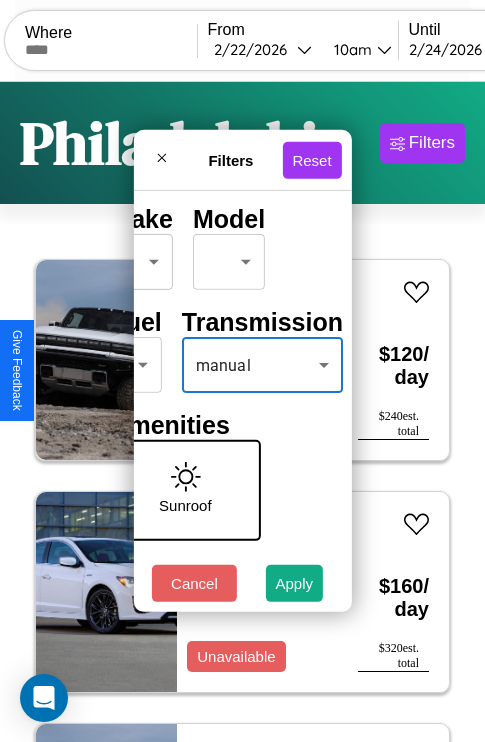 scroll, scrollTop: 0, scrollLeft: 124, axis: horizontal 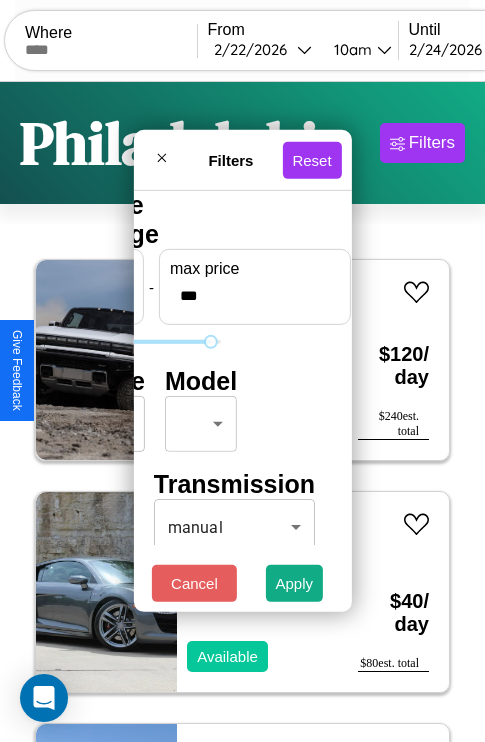 type on "***" 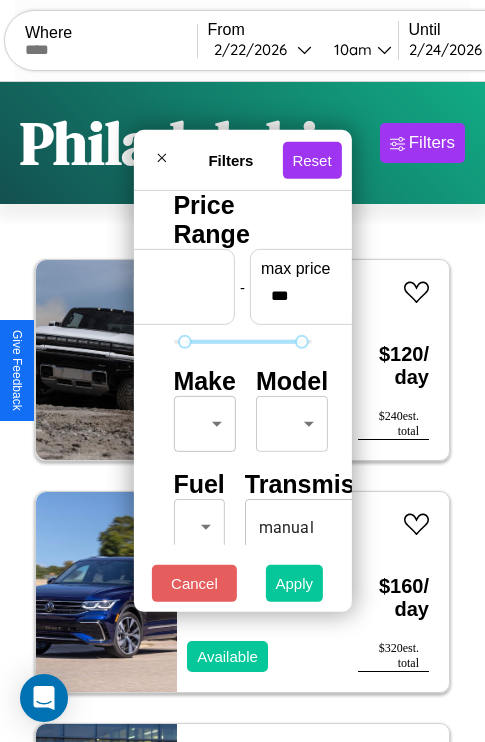 type on "**" 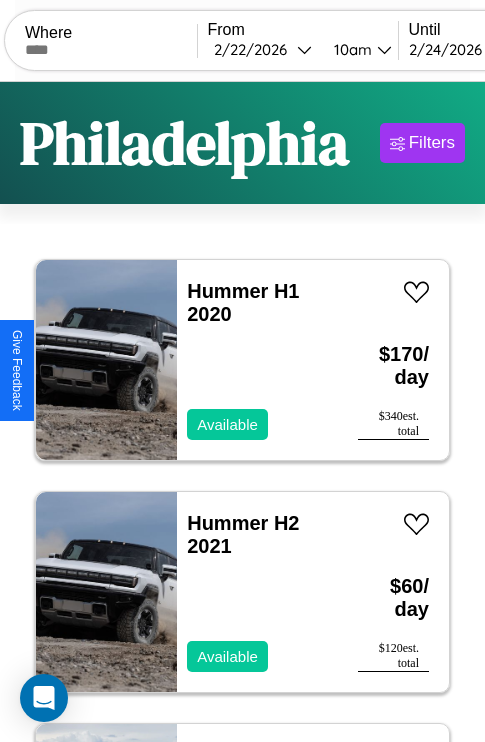 scroll, scrollTop: 79, scrollLeft: 0, axis: vertical 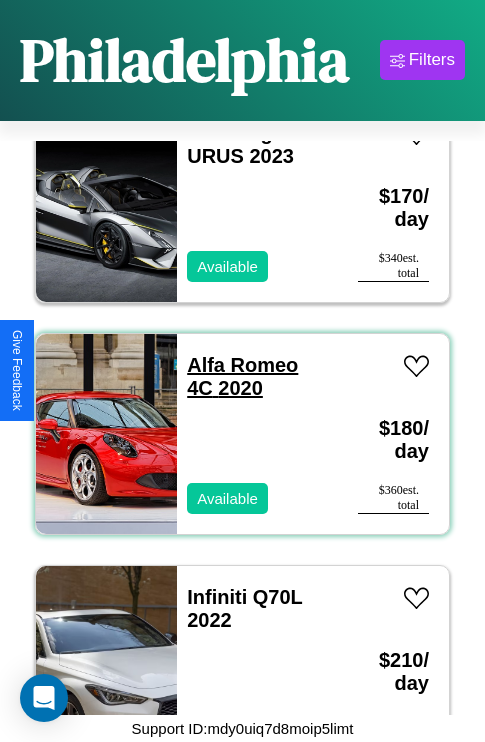 click on "Alfa Romeo   4C   2020" at bounding box center (242, 376) 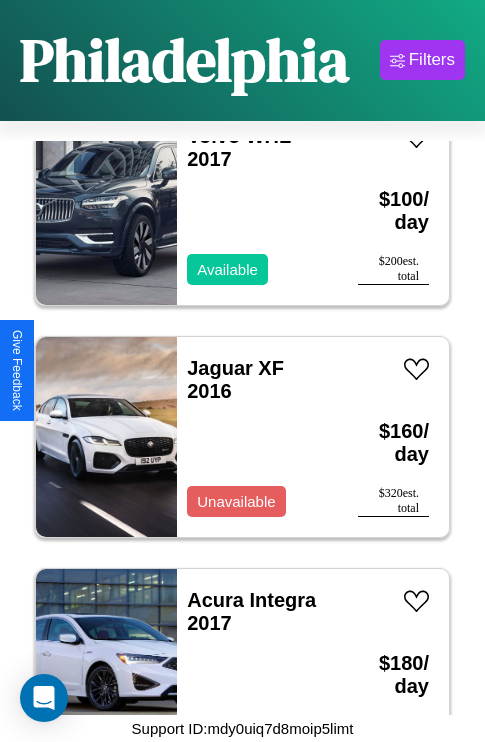 scroll, scrollTop: 4947, scrollLeft: 0, axis: vertical 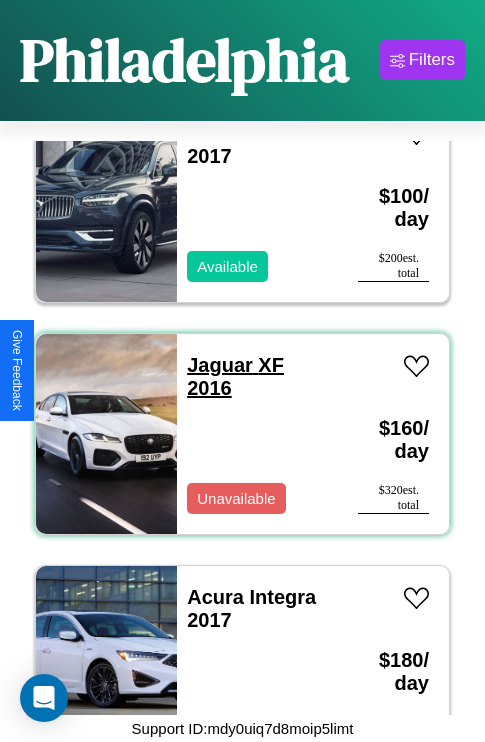 click on "Jaguar   XF   2016" at bounding box center [235, 376] 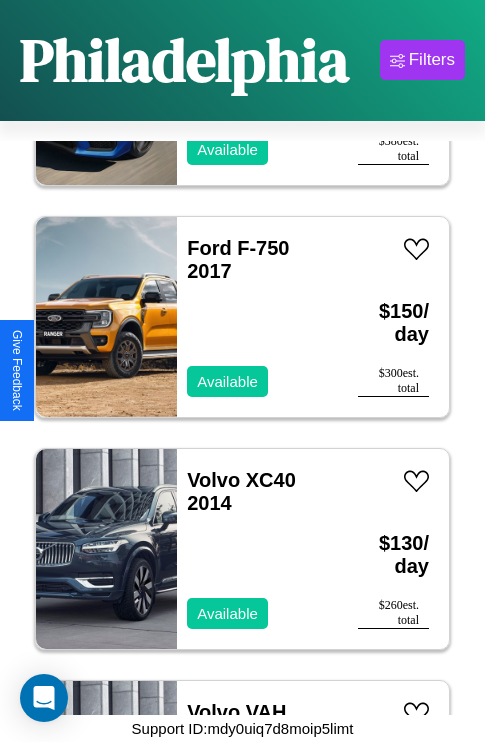 scroll, scrollTop: 5875, scrollLeft: 0, axis: vertical 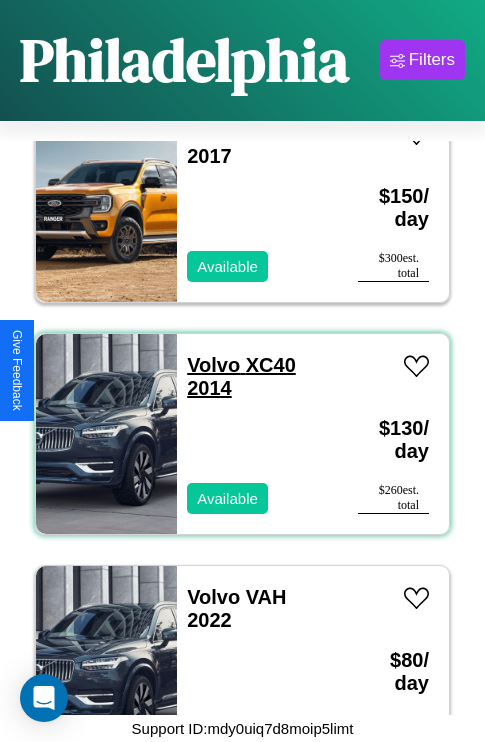 click on "Volvo   XC40   2014" at bounding box center (241, 376) 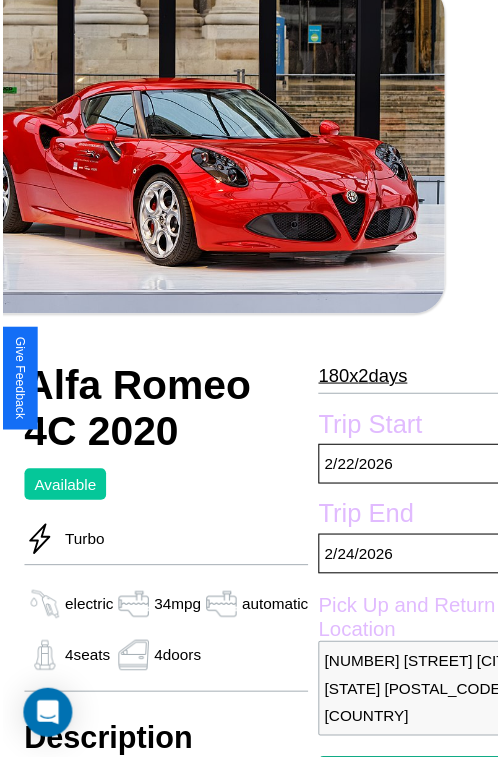 scroll, scrollTop: 180, scrollLeft: 96, axis: both 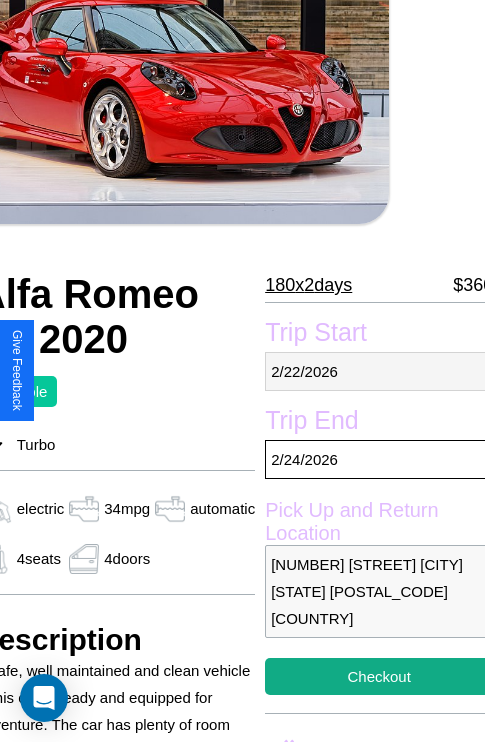 click on "2 / 22 / 2026" at bounding box center (379, 371) 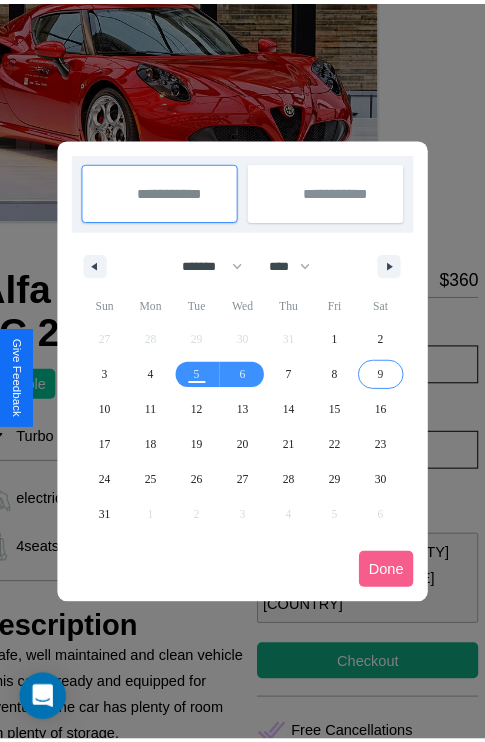 scroll, scrollTop: 0, scrollLeft: 96, axis: horizontal 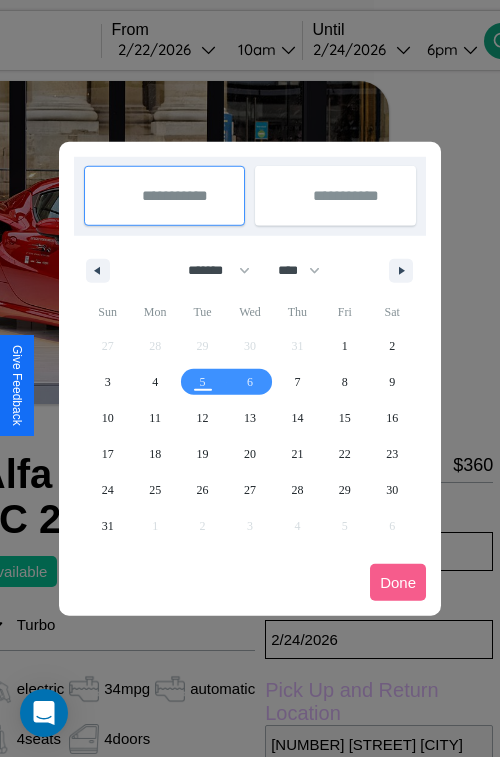 click at bounding box center (250, 378) 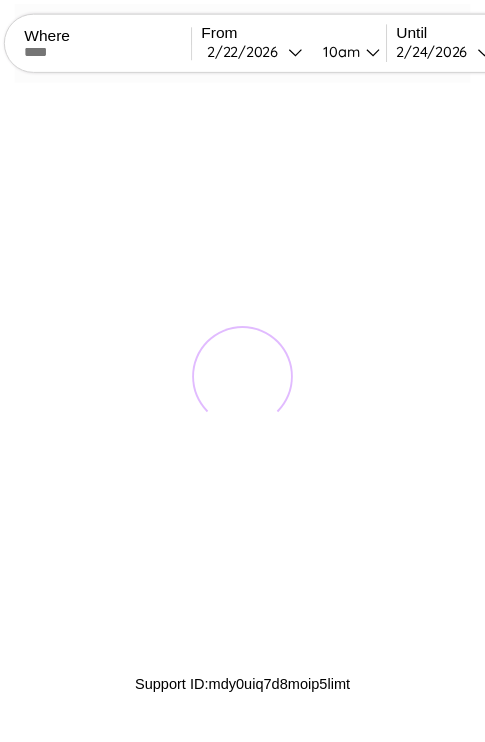 scroll, scrollTop: 0, scrollLeft: 0, axis: both 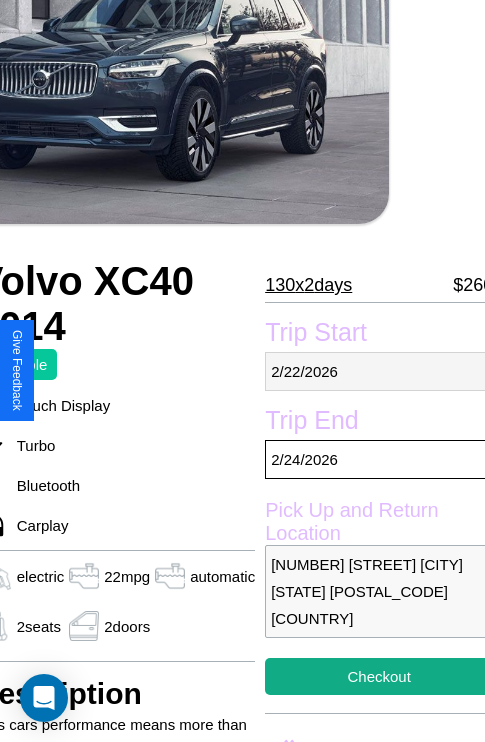 click on "2 / 22 / 2026" at bounding box center (379, 371) 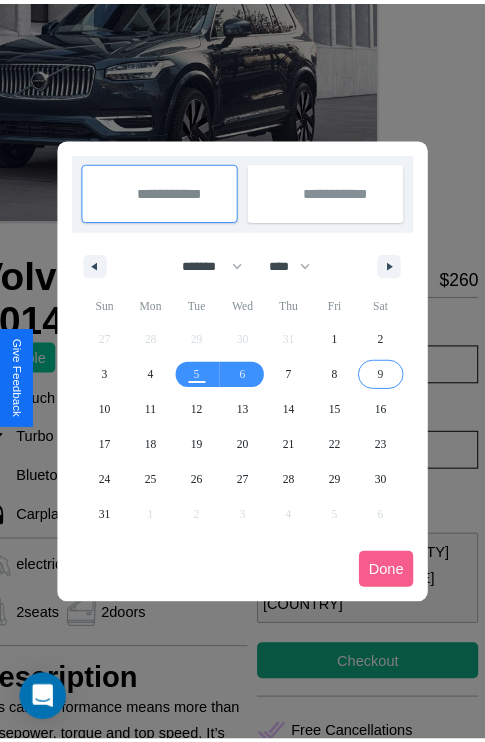 scroll, scrollTop: 0, scrollLeft: 96, axis: horizontal 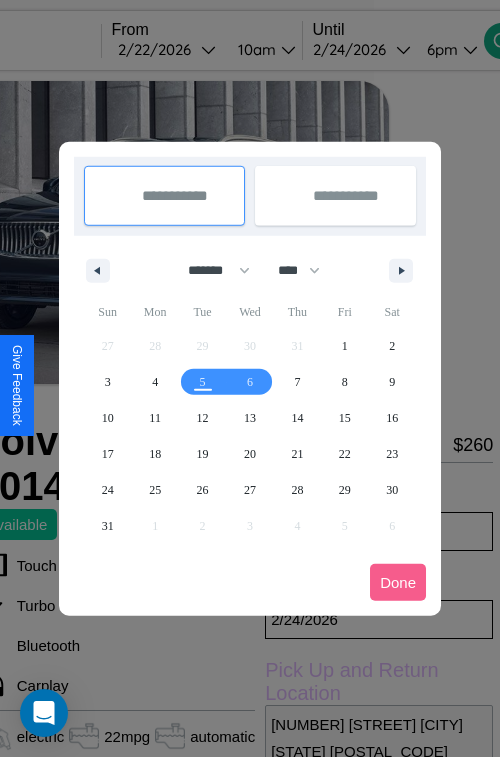 click at bounding box center [250, 378] 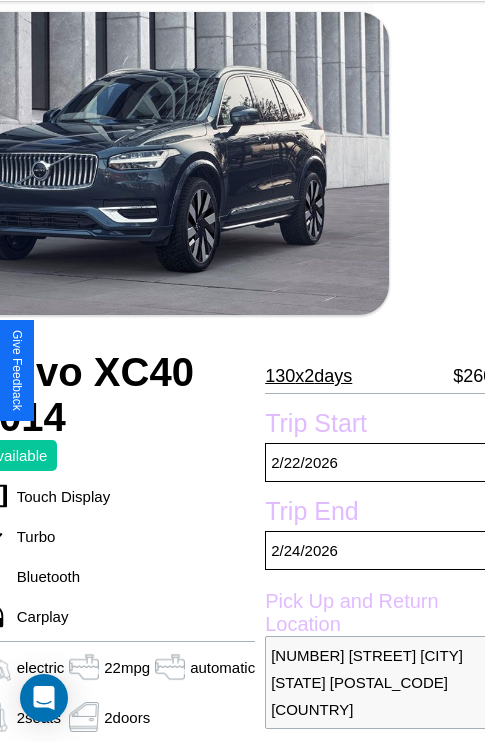 scroll, scrollTop: 74, scrollLeft: 96, axis: both 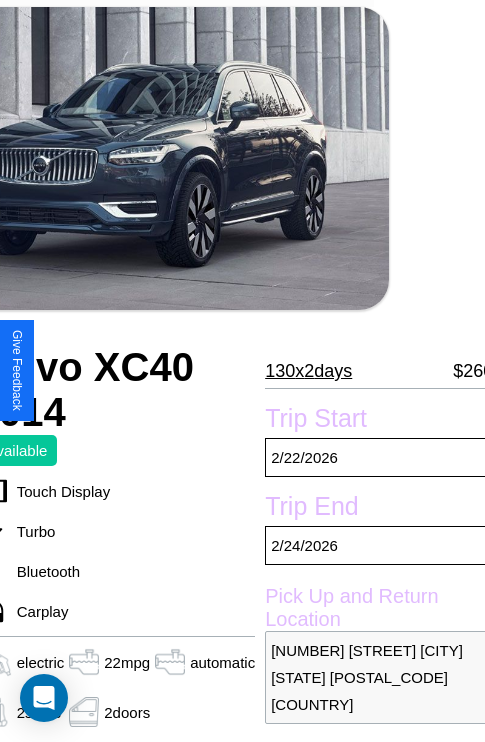 click on "130  x  2  days" at bounding box center [308, 371] 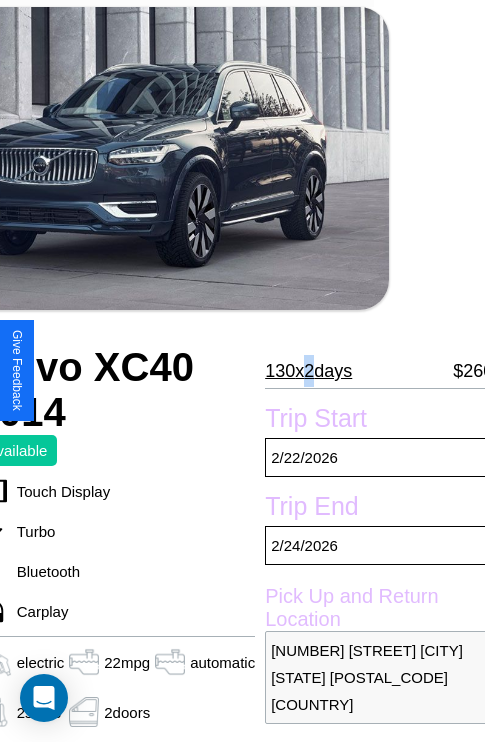 click on "130  x  2  days" at bounding box center (308, 371) 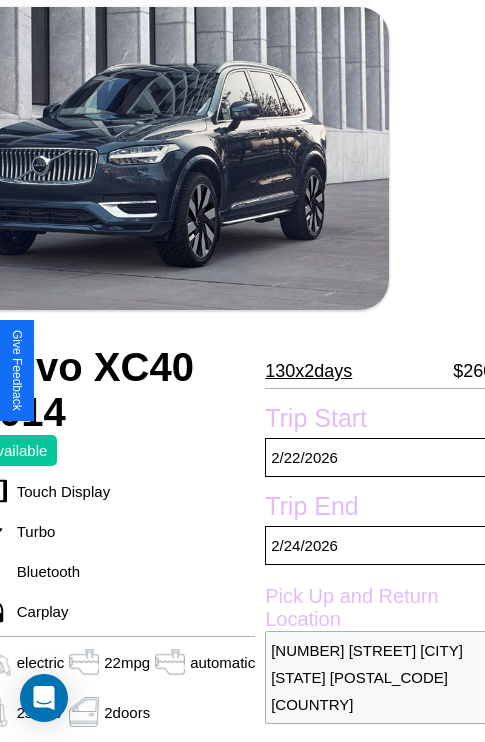 click on "130  x  2  days" at bounding box center (308, 371) 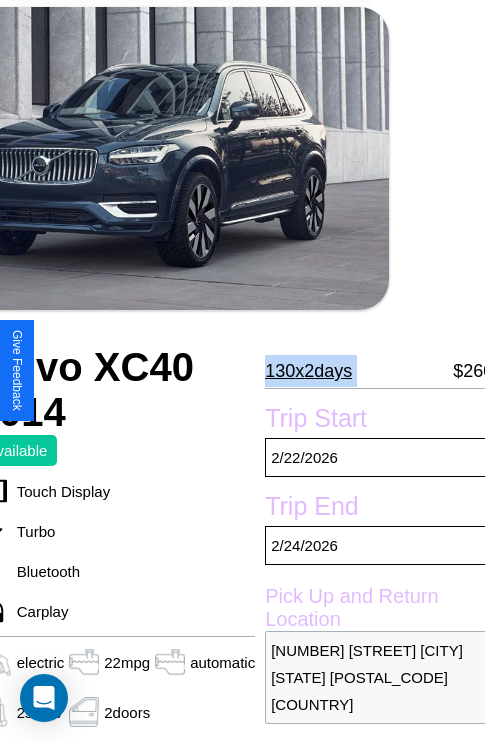 click on "130  x  2  days" at bounding box center [308, 371] 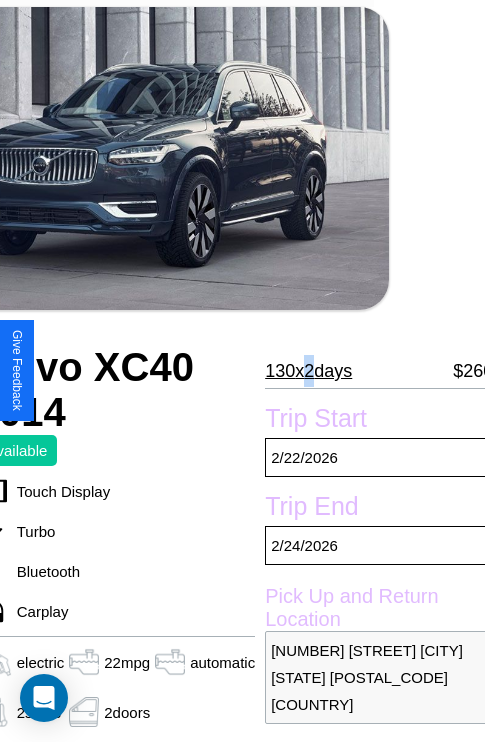 click on "130  x  2  days" at bounding box center (308, 371) 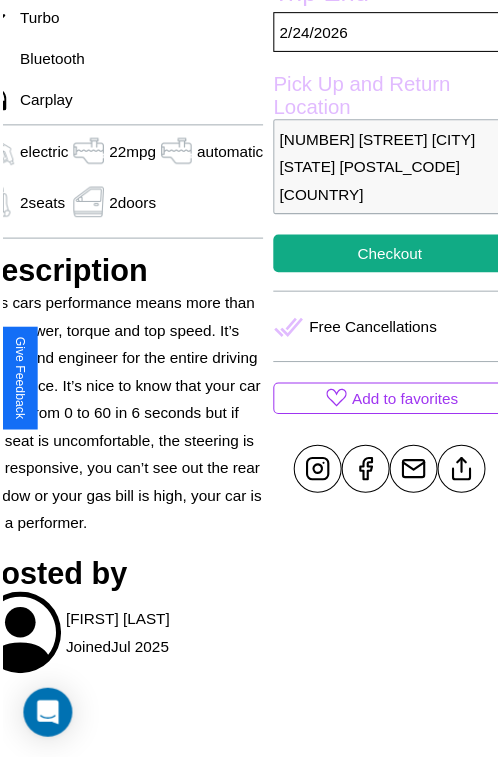 scroll, scrollTop: 607, scrollLeft: 96, axis: both 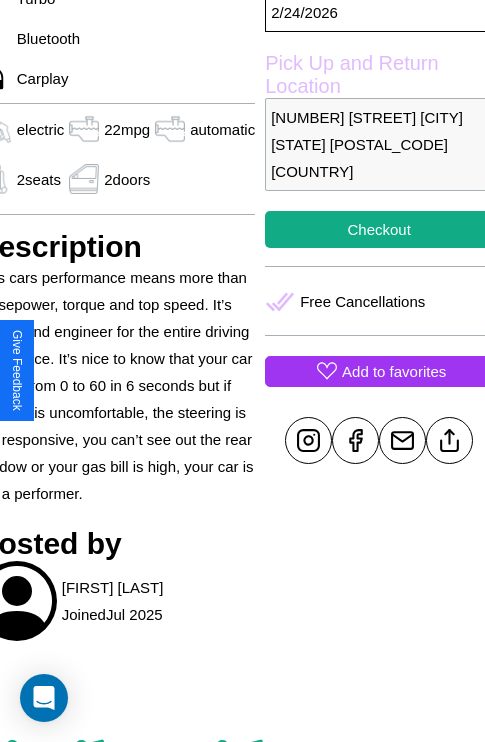click on "Add to favorites" at bounding box center [394, 371] 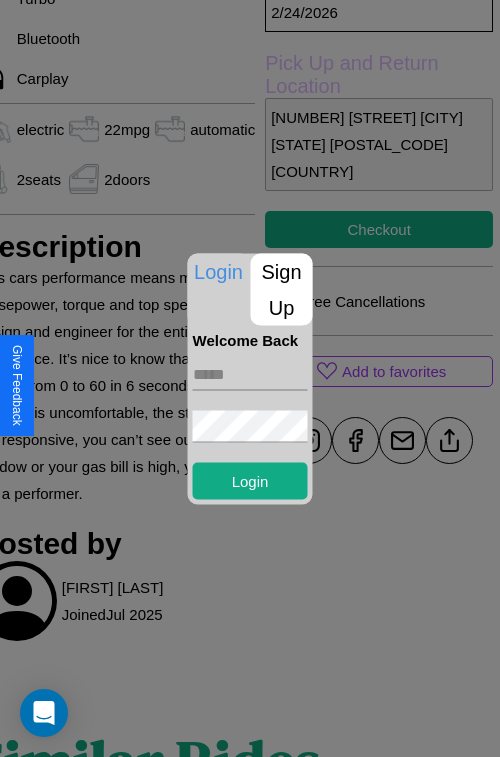 click on "Sign Up" at bounding box center (282, 289) 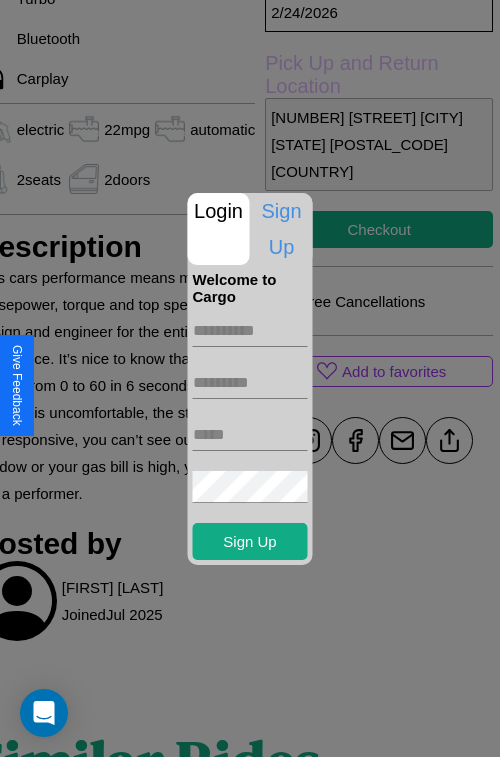 click at bounding box center (250, 331) 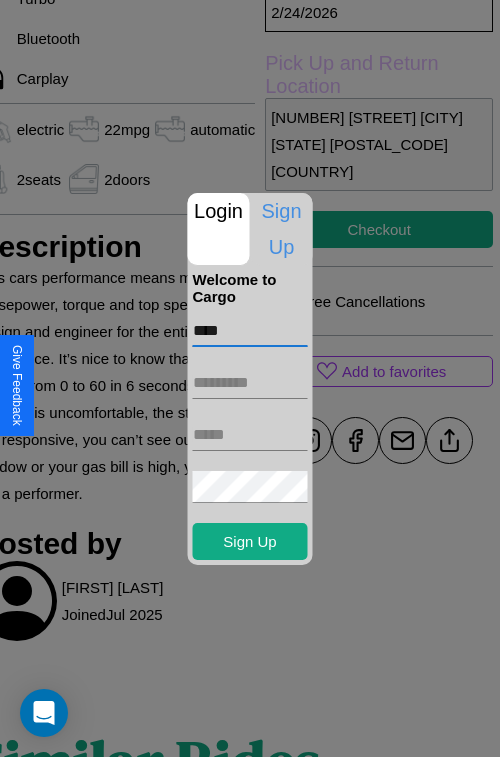 type on "****" 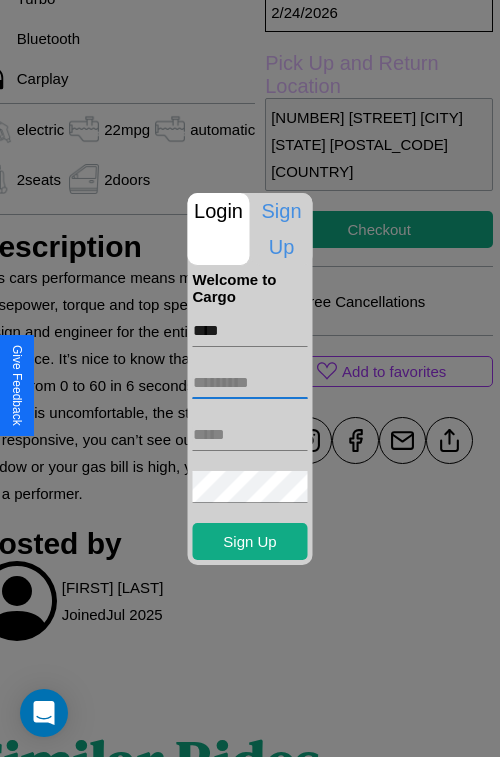 click at bounding box center (250, 383) 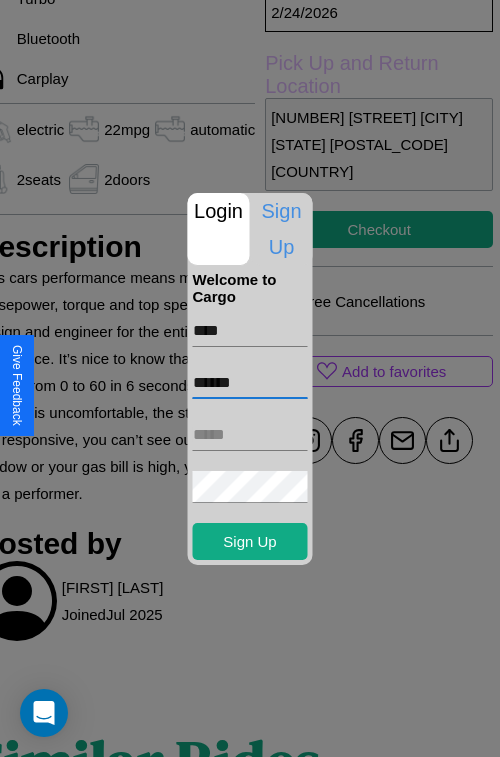 type on "******" 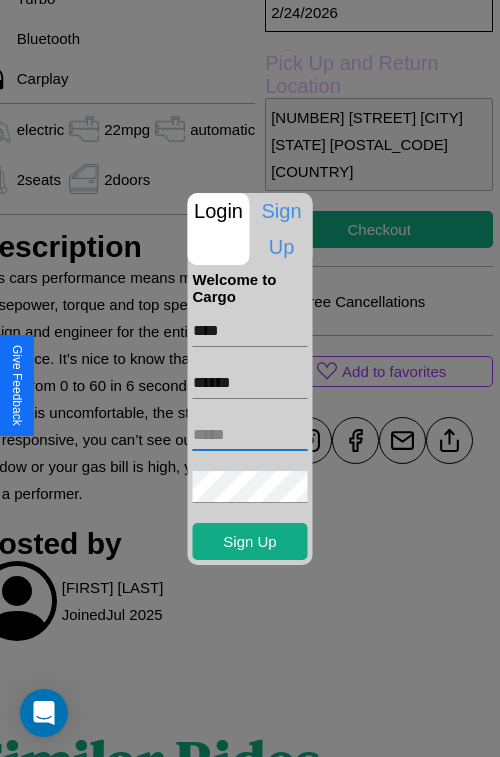 click at bounding box center [250, 435] 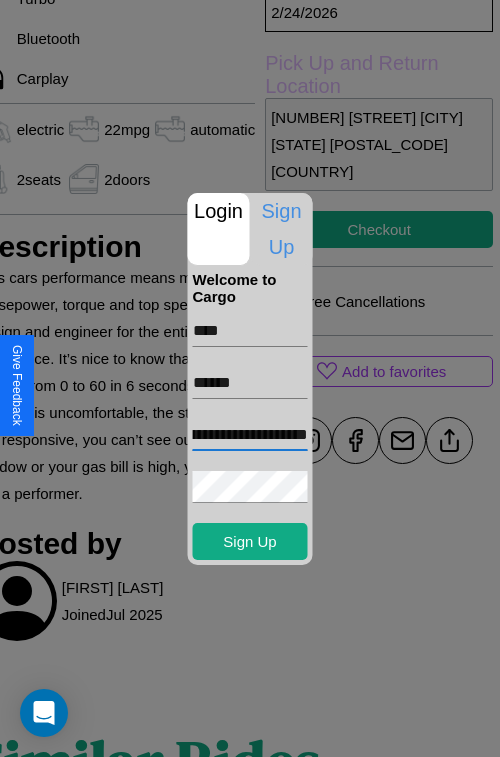 scroll, scrollTop: 0, scrollLeft: 67, axis: horizontal 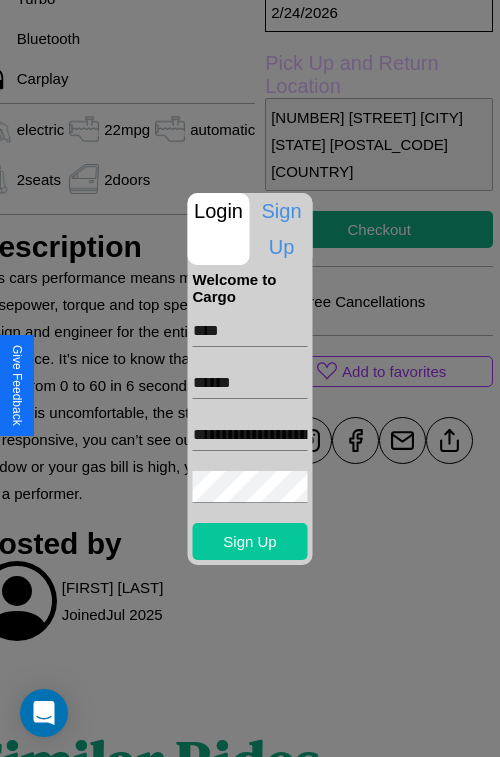 click on "Sign Up" at bounding box center (250, 541) 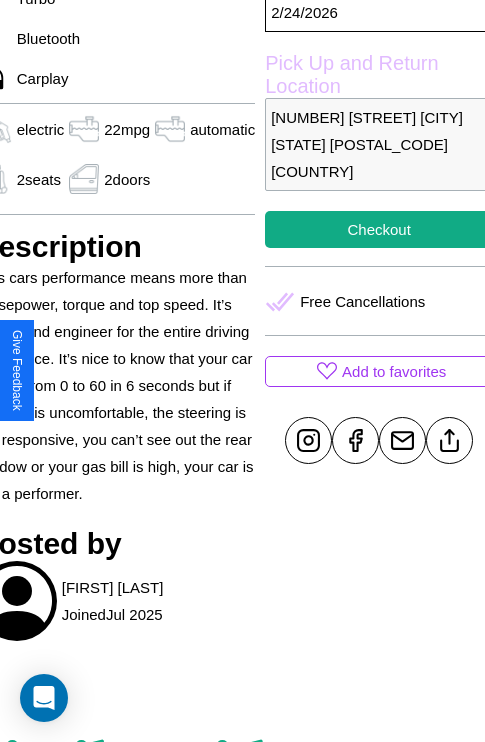 scroll, scrollTop: 607, scrollLeft: 96, axis: both 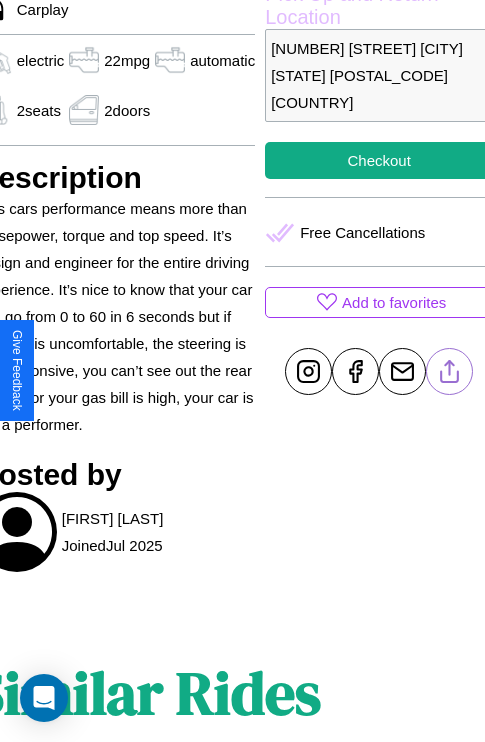 click 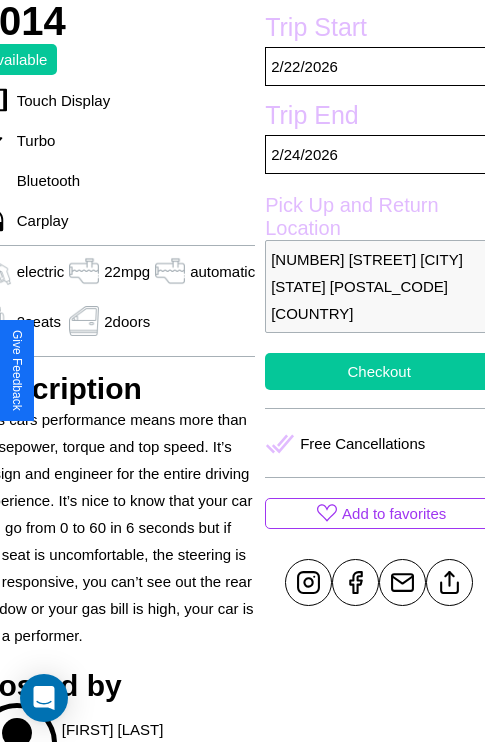 click on "Checkout" at bounding box center [379, 371] 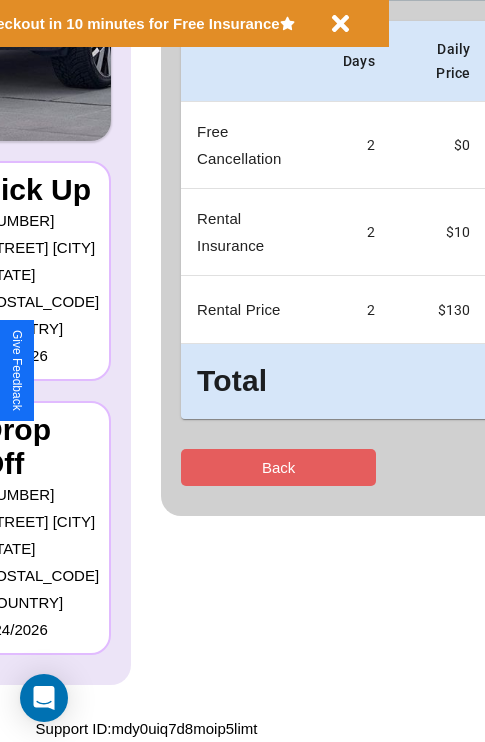 scroll, scrollTop: 0, scrollLeft: 0, axis: both 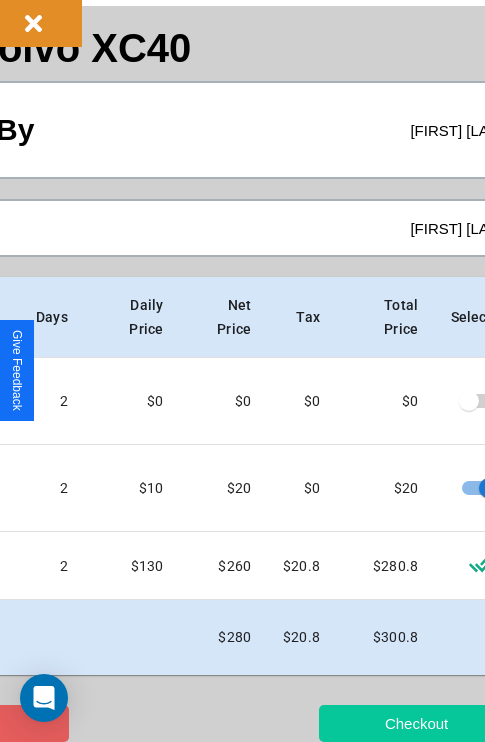 click on "Checkout" at bounding box center (416, 723) 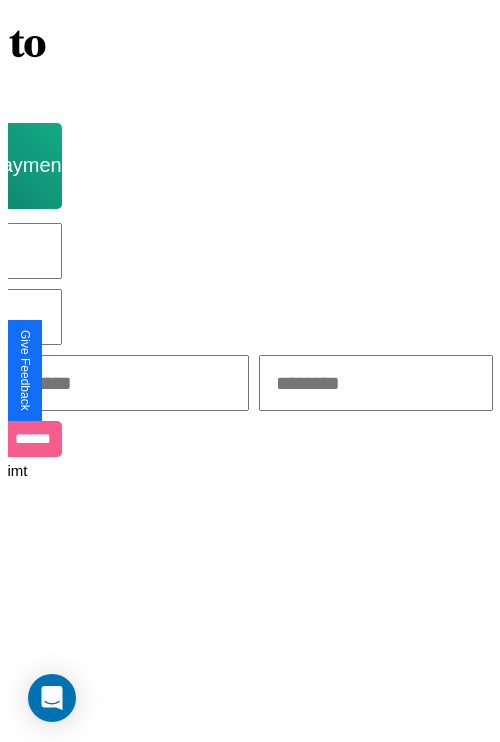 scroll, scrollTop: 0, scrollLeft: 0, axis: both 